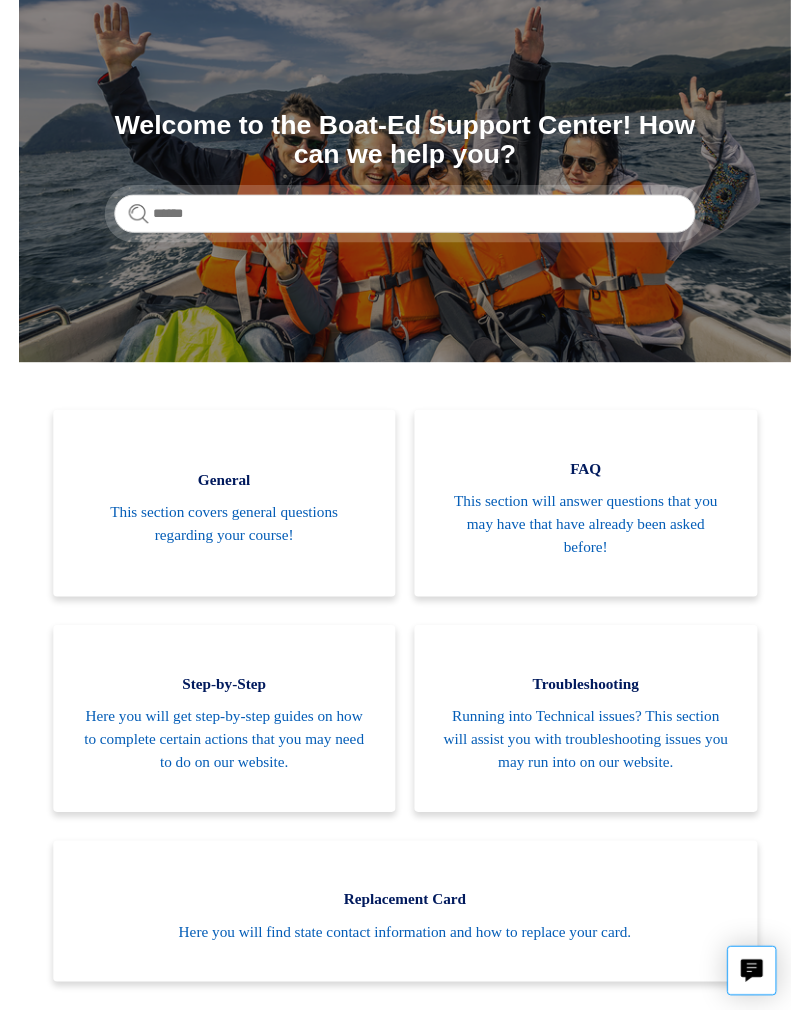 scroll, scrollTop: 144, scrollLeft: 0, axis: vertical 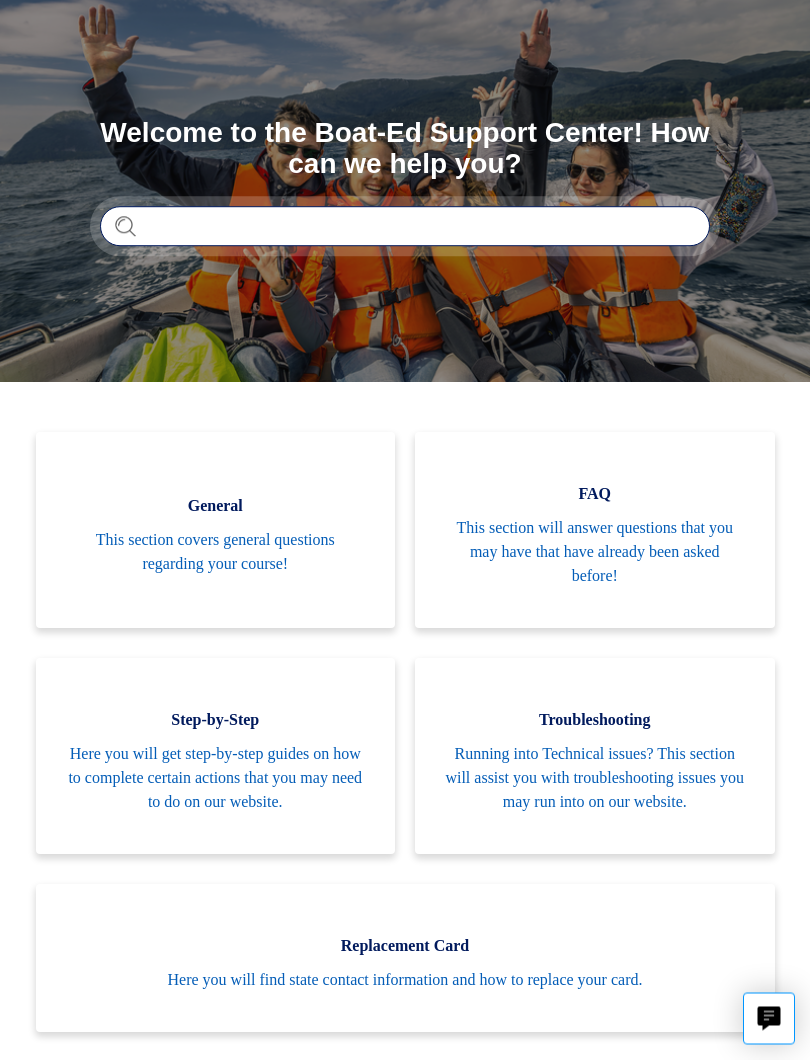 click at bounding box center (405, 227) 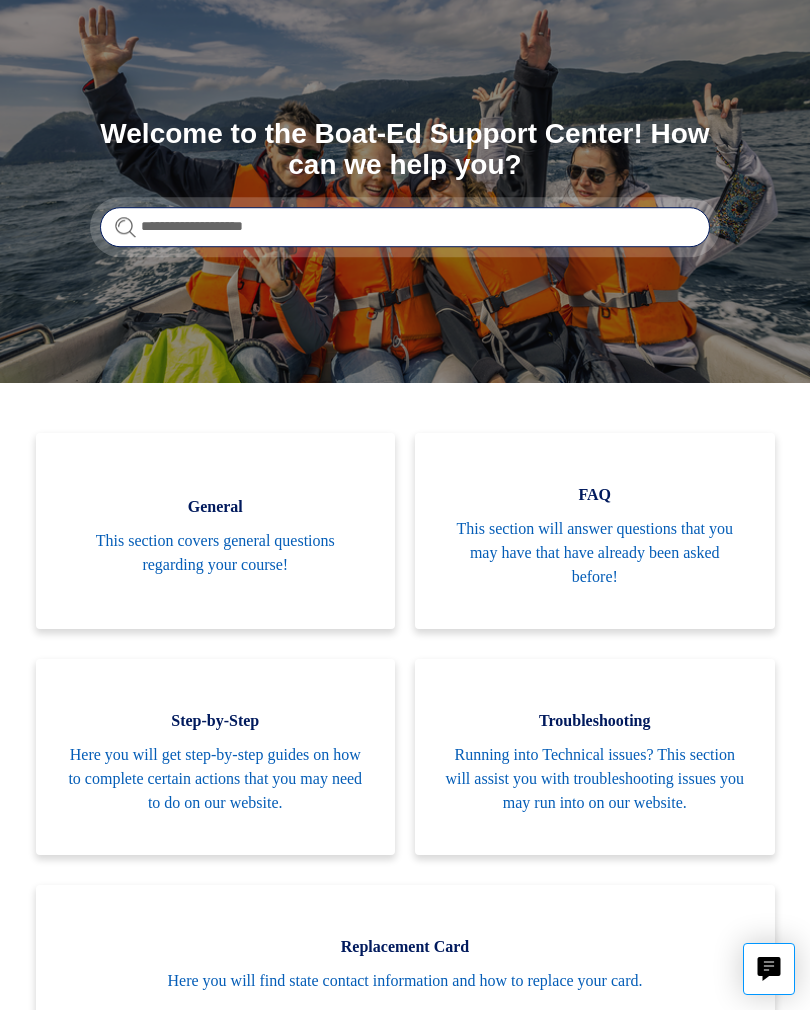 type on "**********" 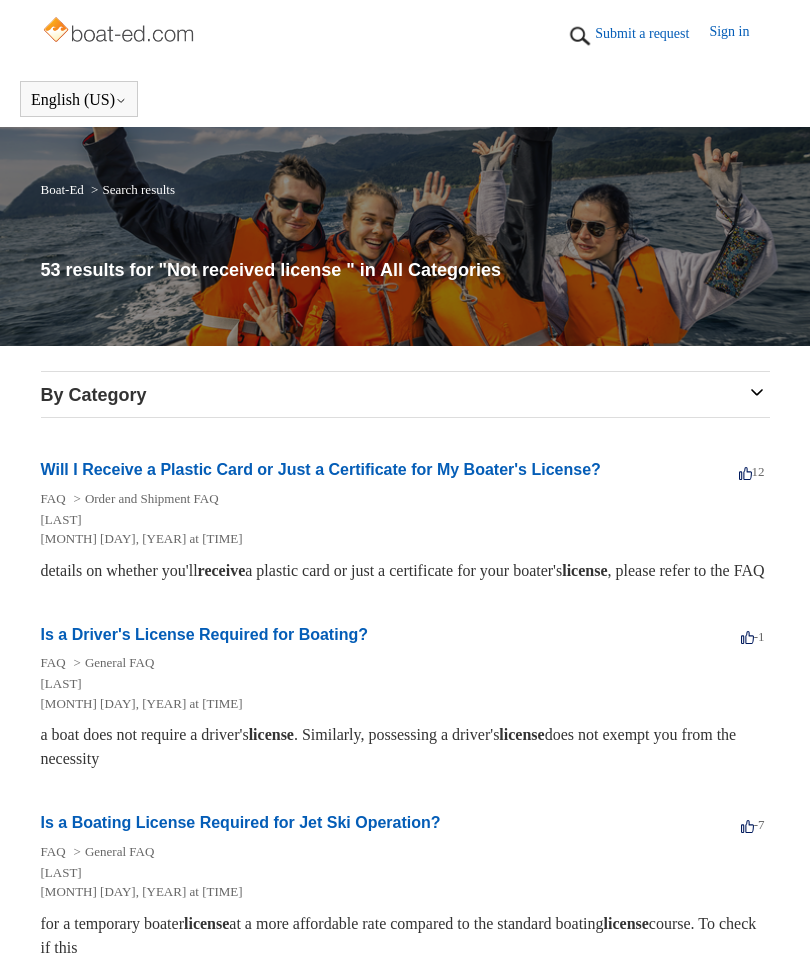 scroll, scrollTop: 0, scrollLeft: 0, axis: both 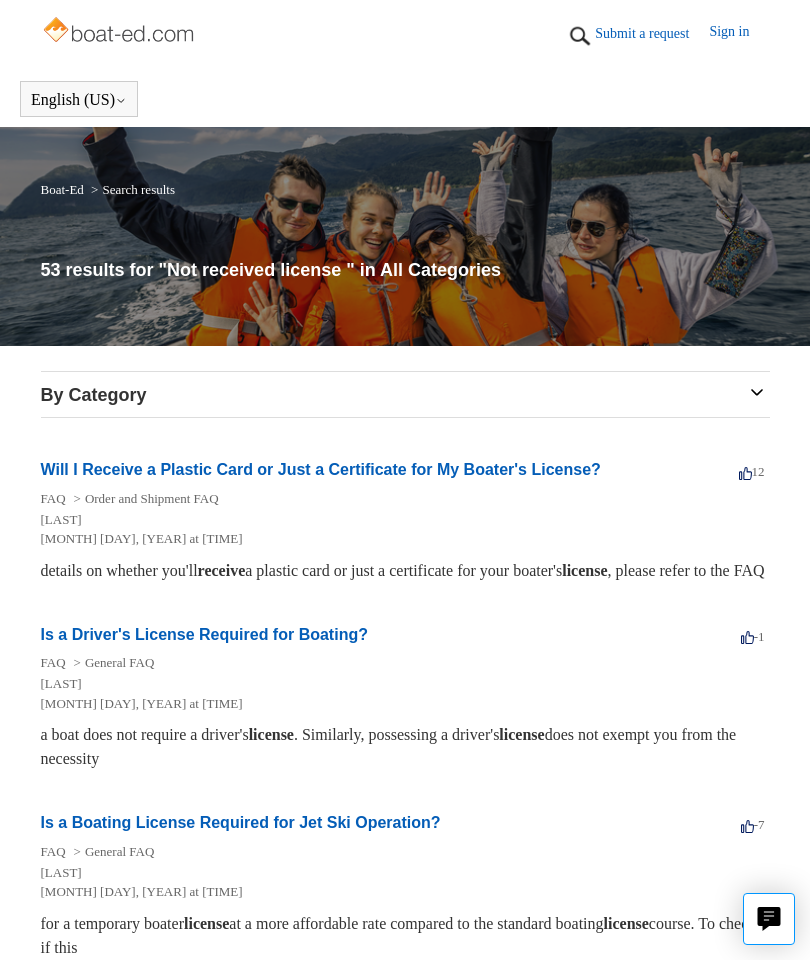 click on "Will I Receive a Plastic Card or Just a Certificate for My Boater's License?" at bounding box center [321, 469] 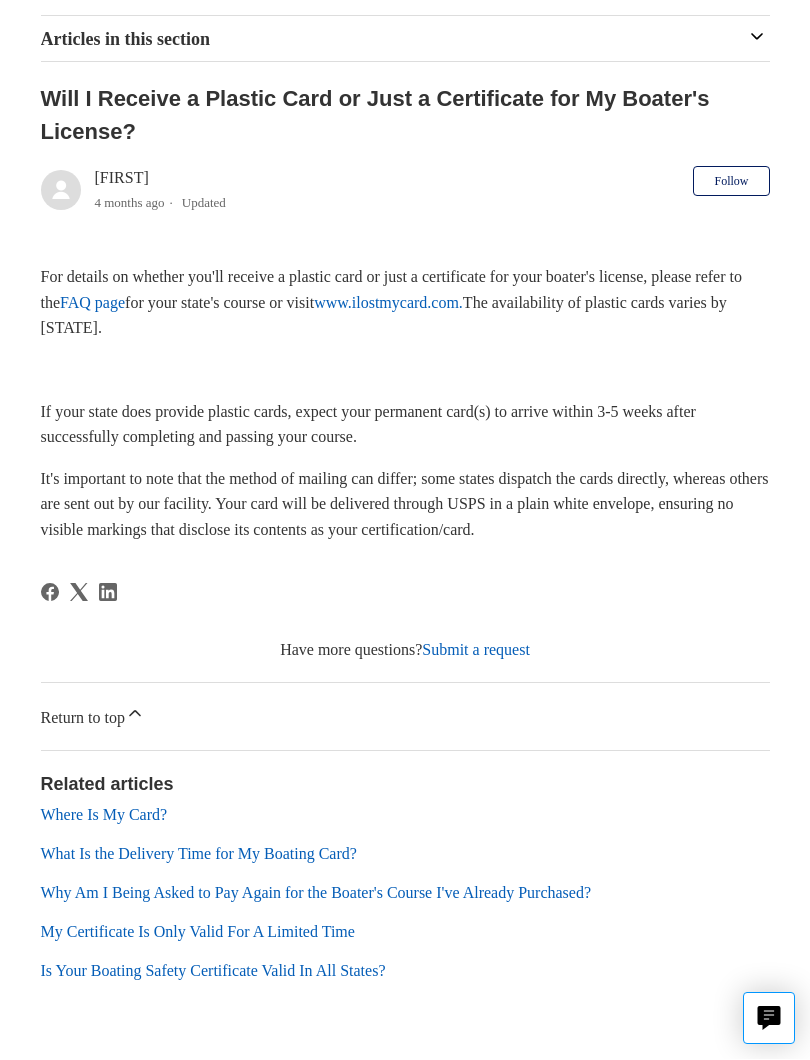 scroll, scrollTop: 388, scrollLeft: 0, axis: vertical 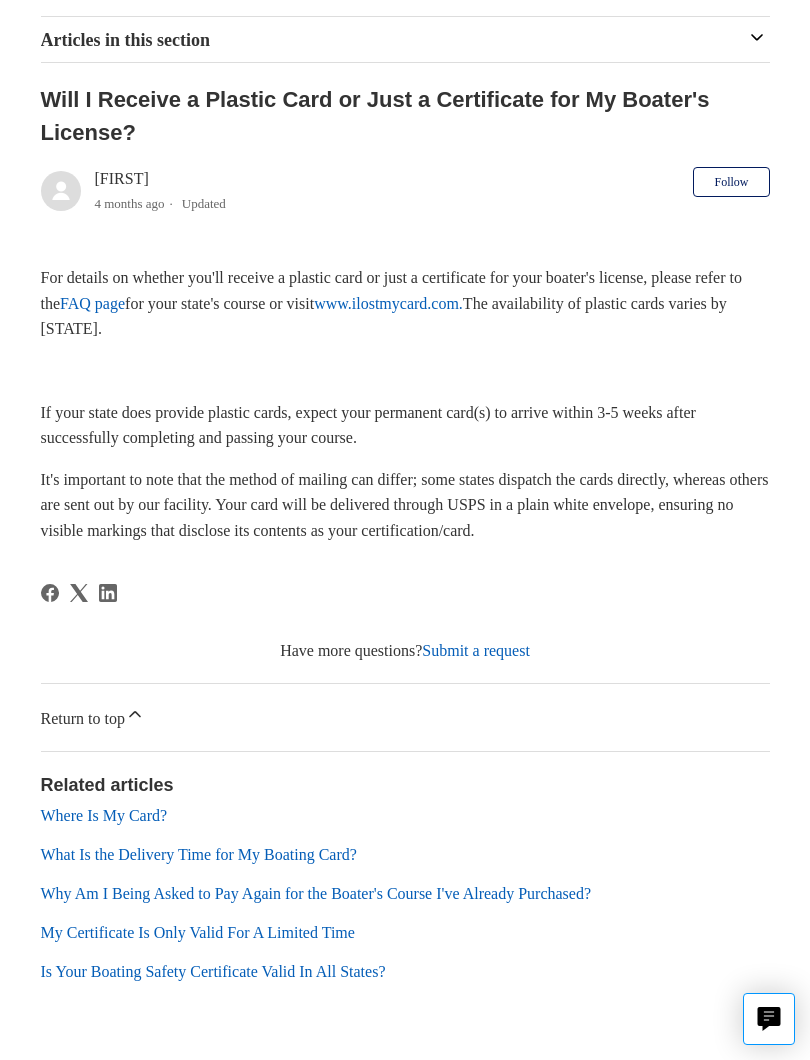 click on "Related articles" at bounding box center (405, 785) 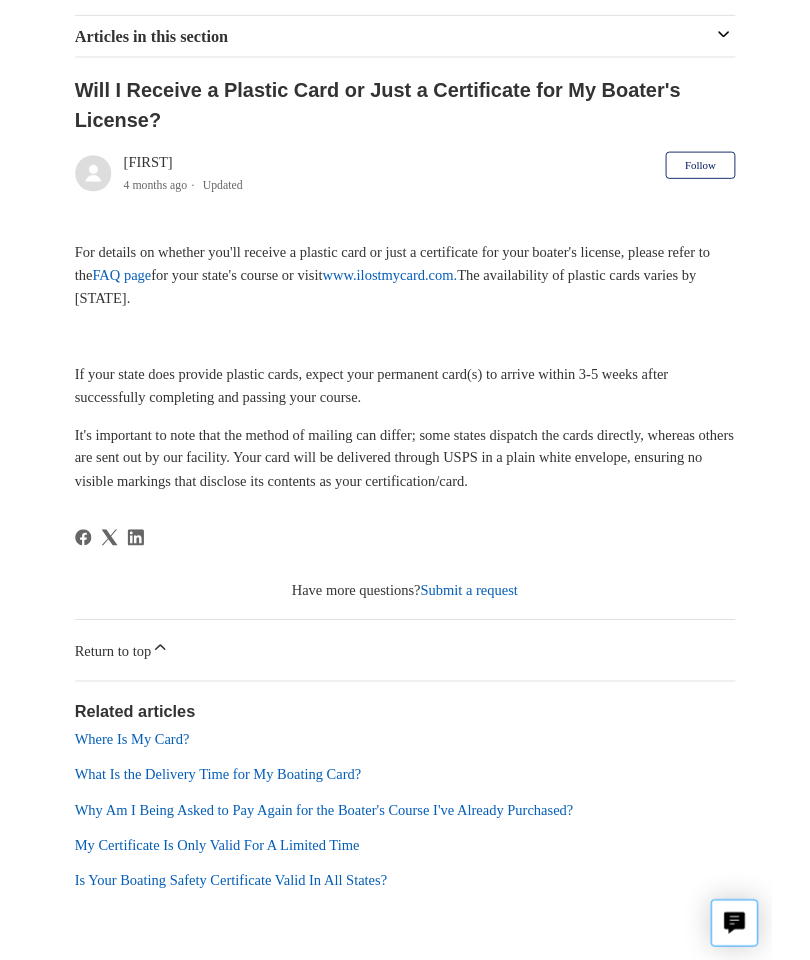 scroll, scrollTop: 444, scrollLeft: 0, axis: vertical 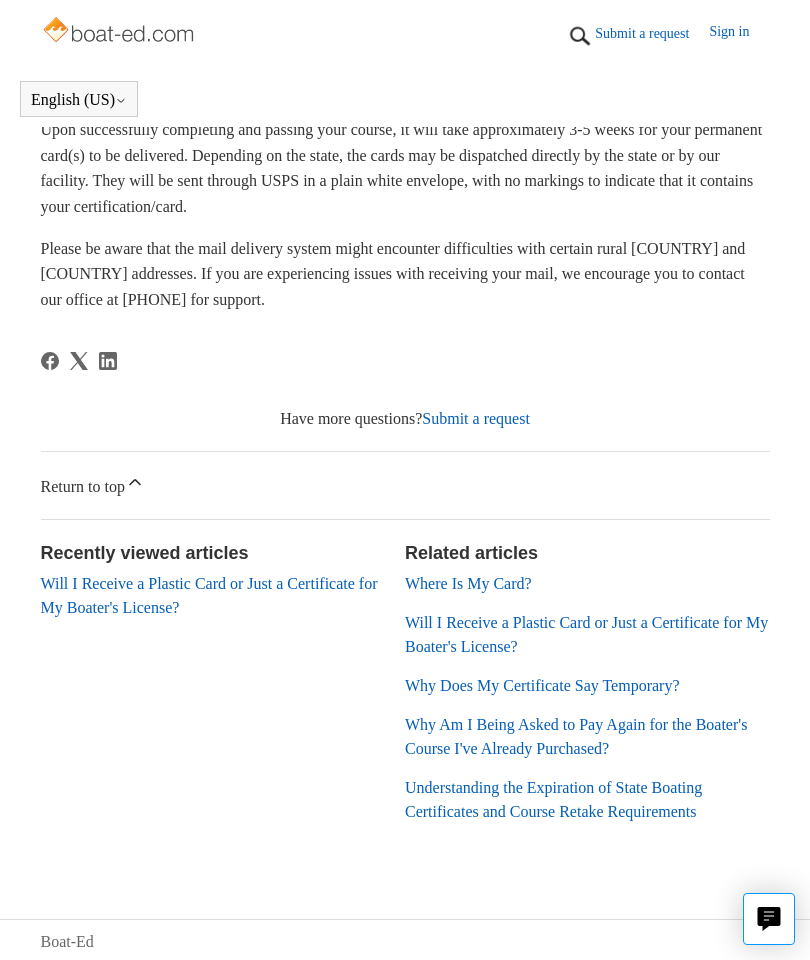 click on "Will I Receive a Plastic Card or Just a Certificate for My Boater's License?" at bounding box center (209, 595) 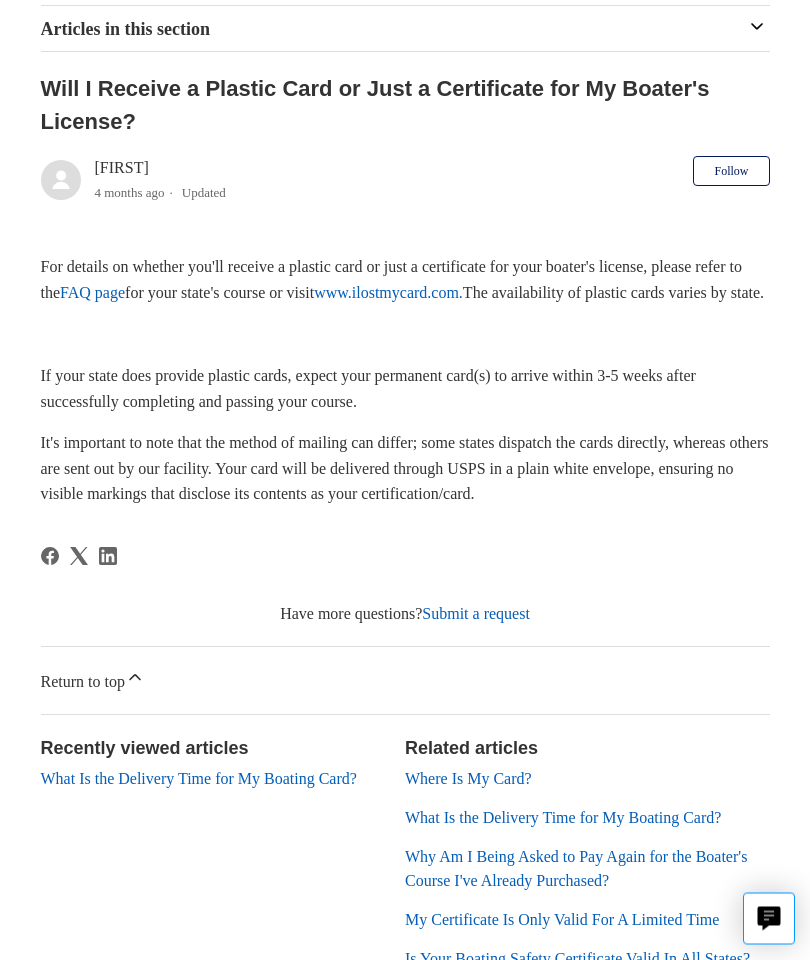 scroll, scrollTop: 538, scrollLeft: 0, axis: vertical 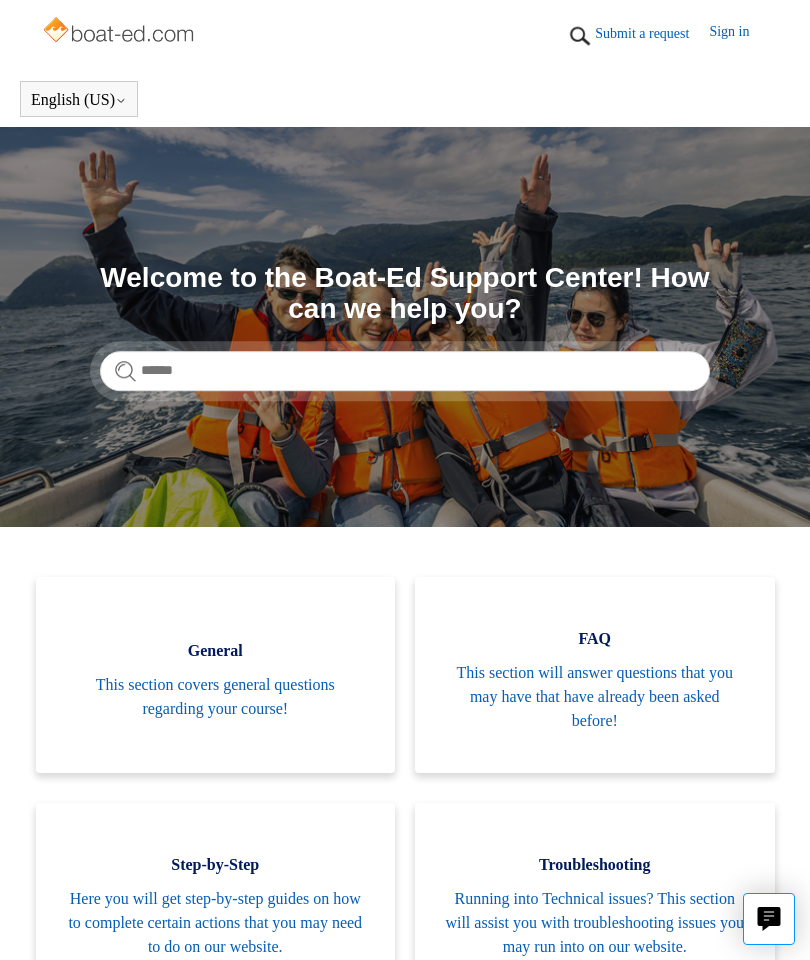 click on "Sign in" at bounding box center [739, 36] 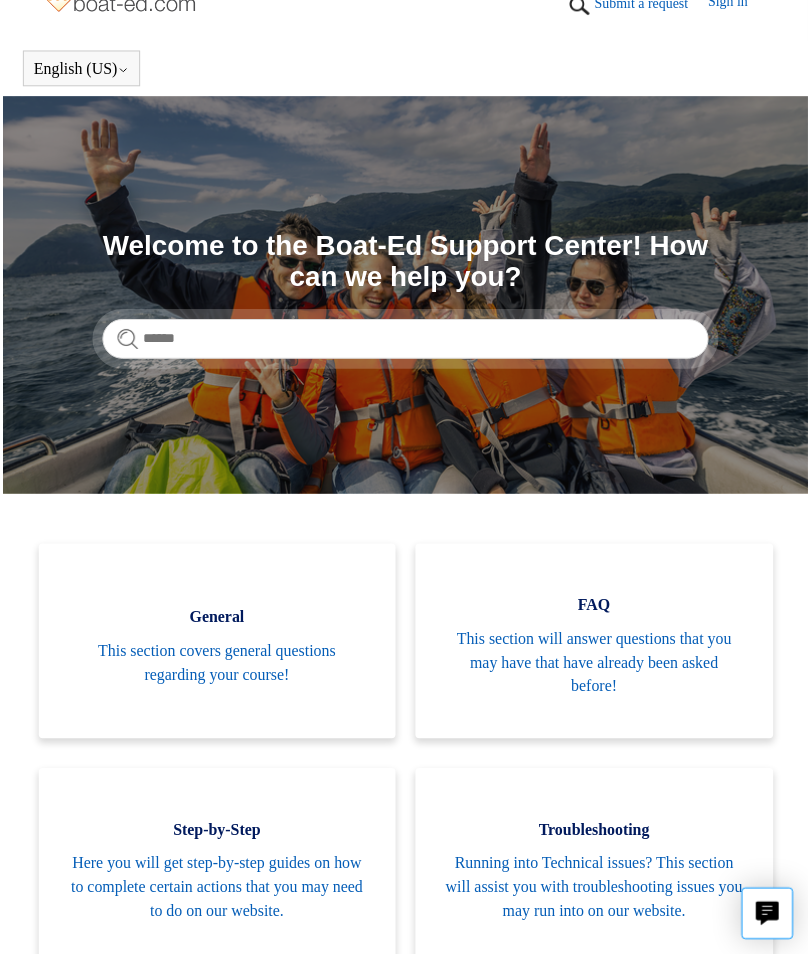 scroll, scrollTop: 0, scrollLeft: 0, axis: both 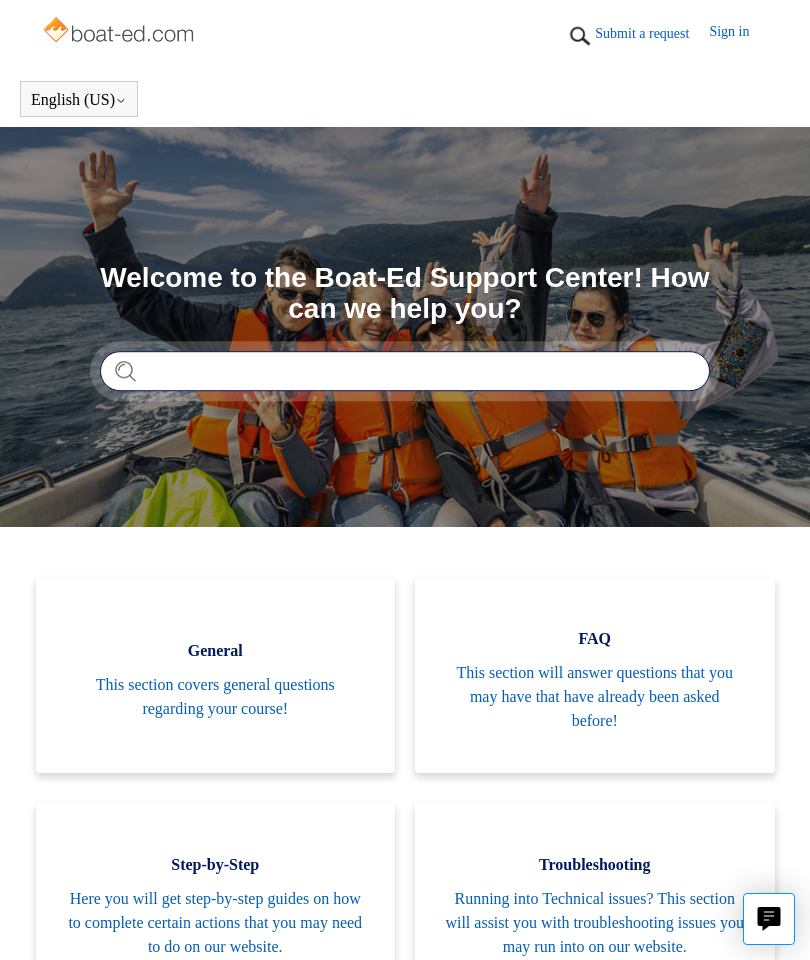 click at bounding box center (405, 371) 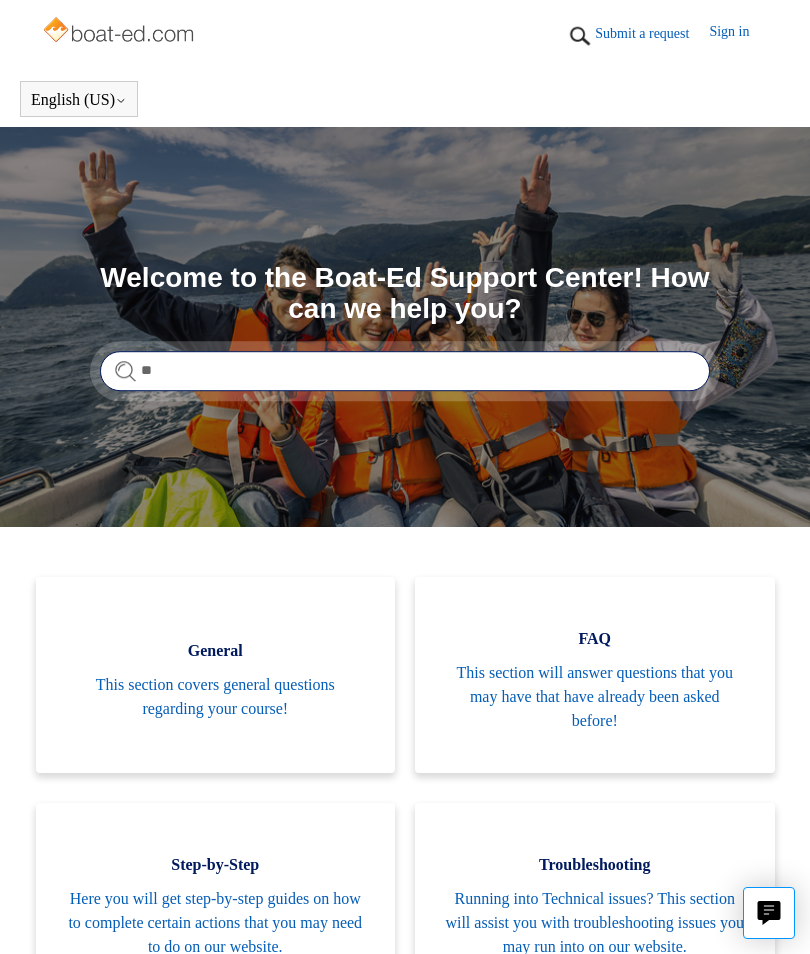 type on "*" 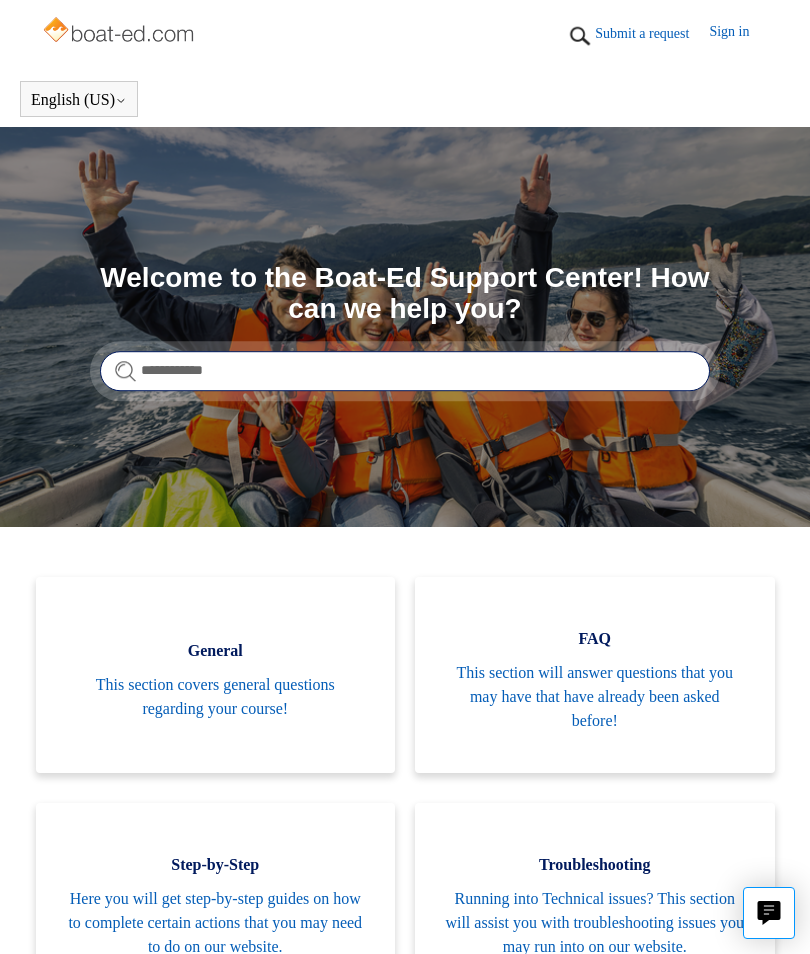 type on "**********" 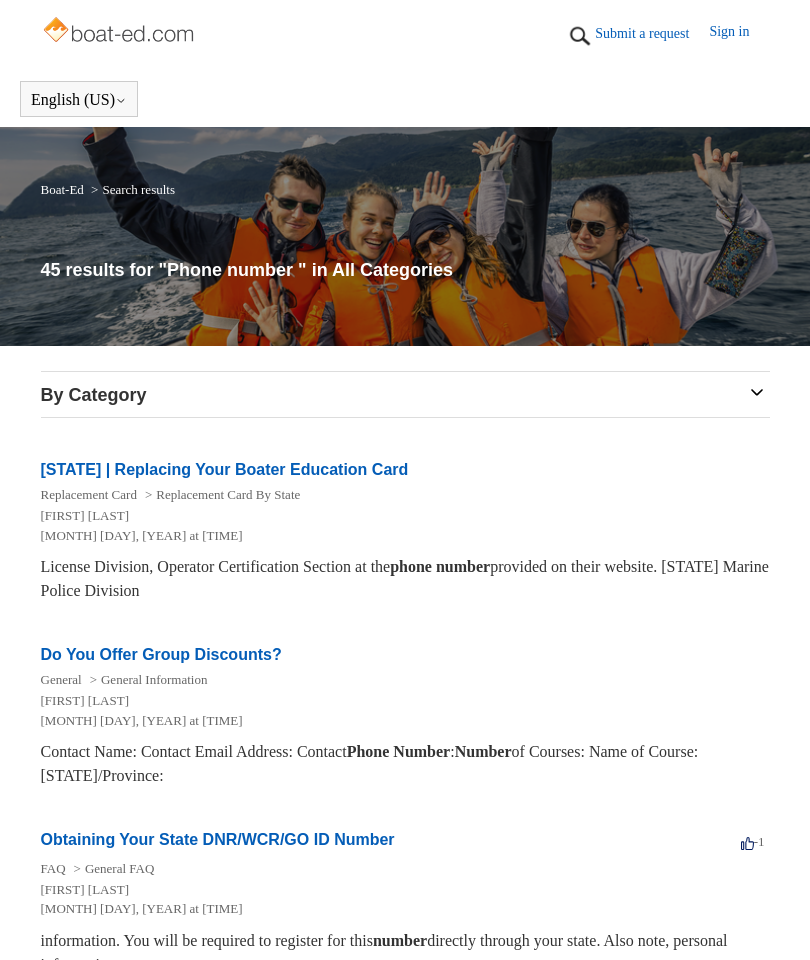 scroll, scrollTop: 0, scrollLeft: 0, axis: both 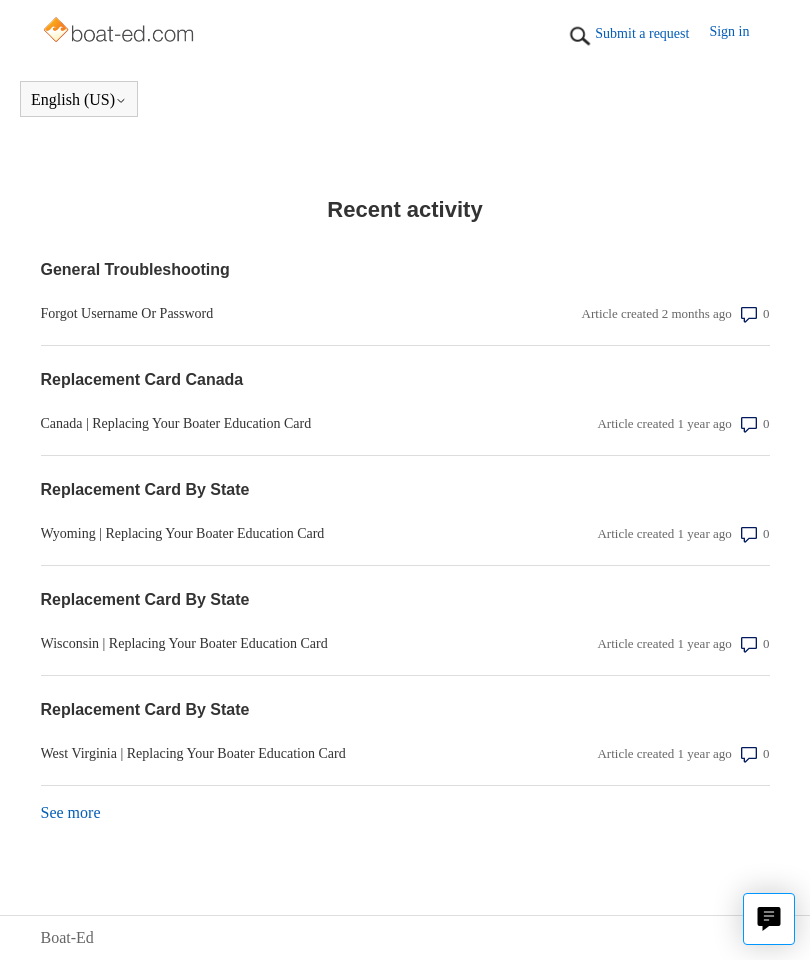 click on "See more
items from recent activity" at bounding box center [71, 812] 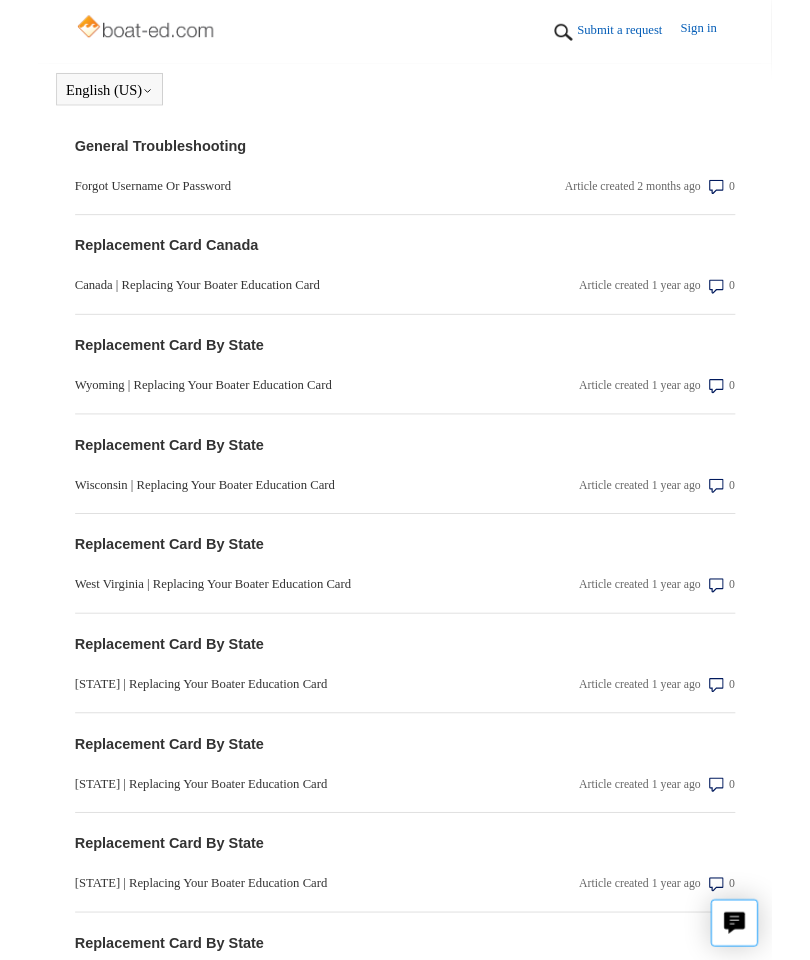 scroll, scrollTop: 2879, scrollLeft: 0, axis: vertical 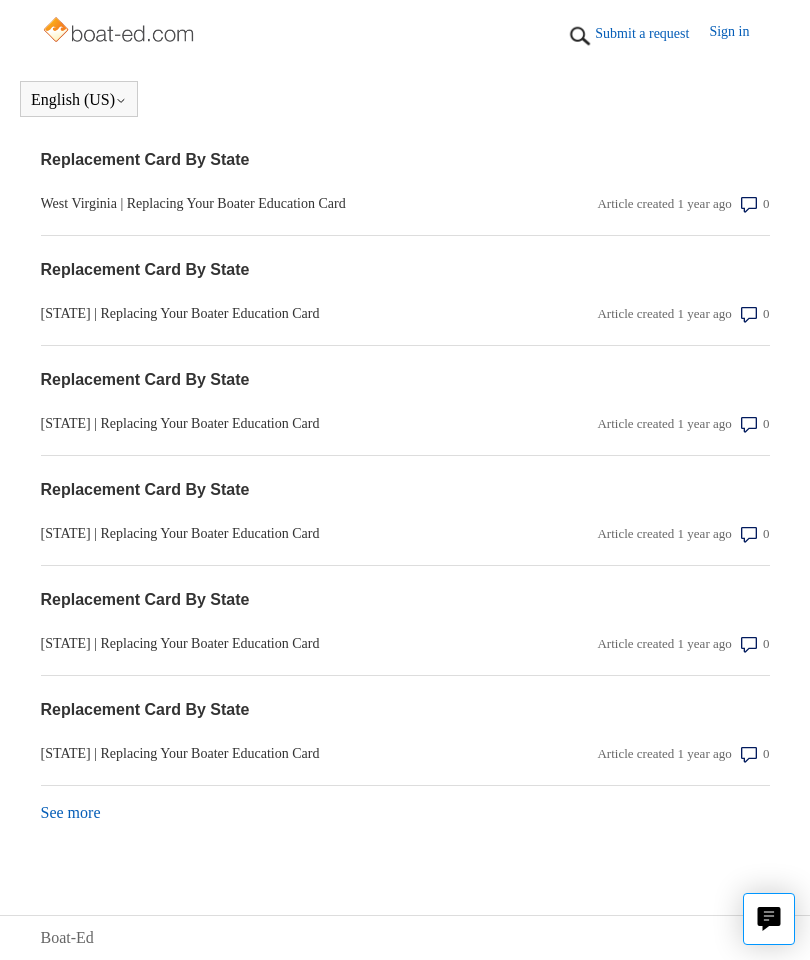 click on "See more
items from recent activity" at bounding box center (71, 812) 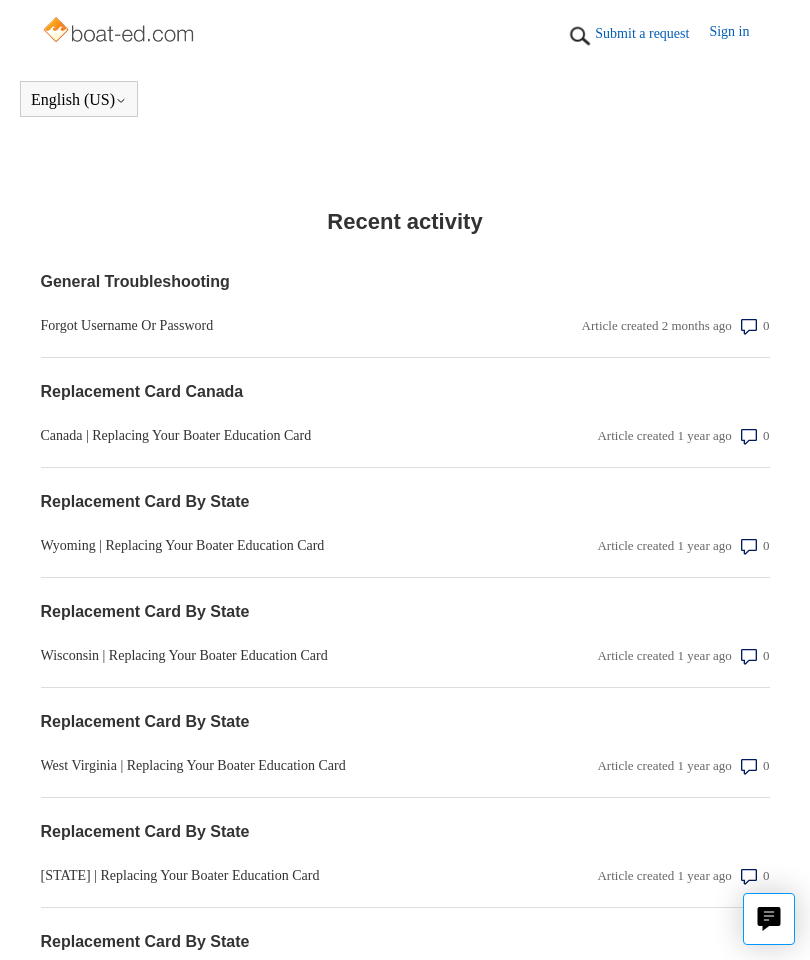 scroll, scrollTop: 2263, scrollLeft: 0, axis: vertical 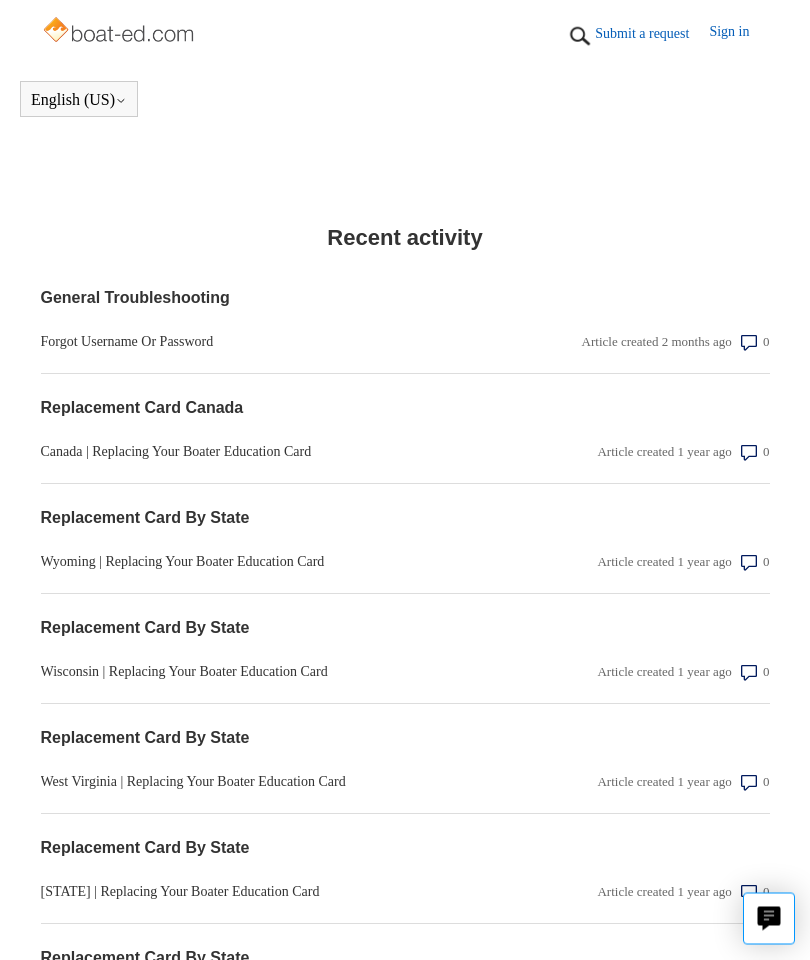 click on "Categories
General
This section covers general questions regarding your course!
FAQ
This section will answer questions that you may have that have already been asked before!
Step-by-Step
Here you will get step-by-step guides on how to complete certain actions that you may need to do on our website.
Troubleshooting
Running into Technical issues? This section will assist you with troubleshooting issues you may run into on our website." at bounding box center (405, 121) 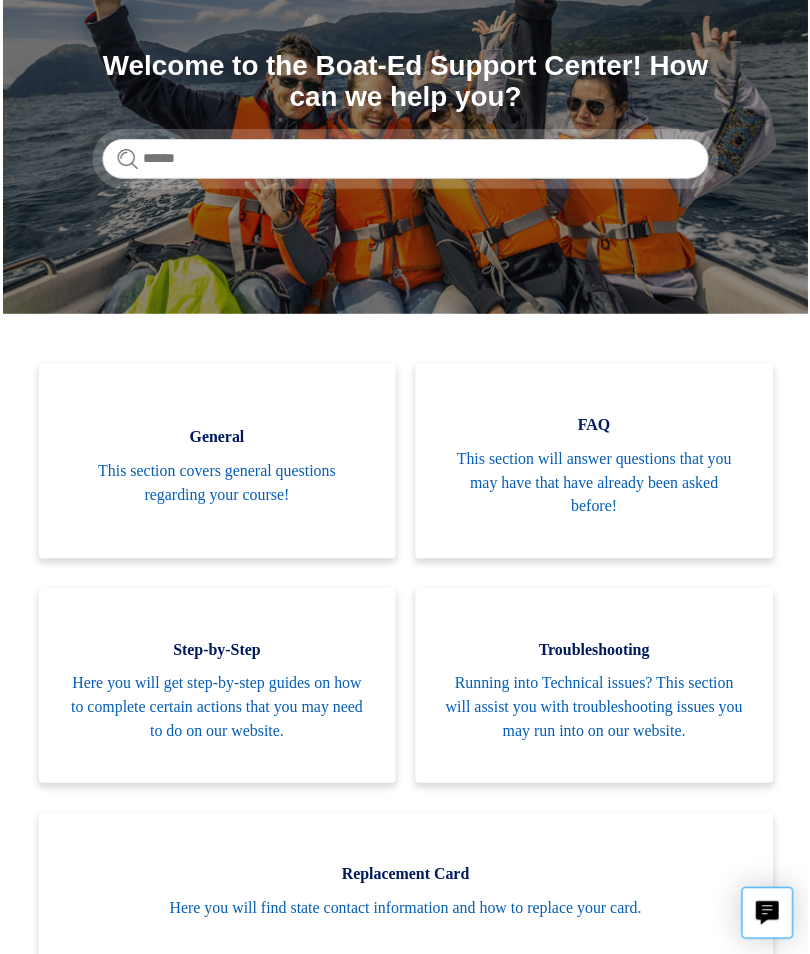 scroll, scrollTop: 0, scrollLeft: 0, axis: both 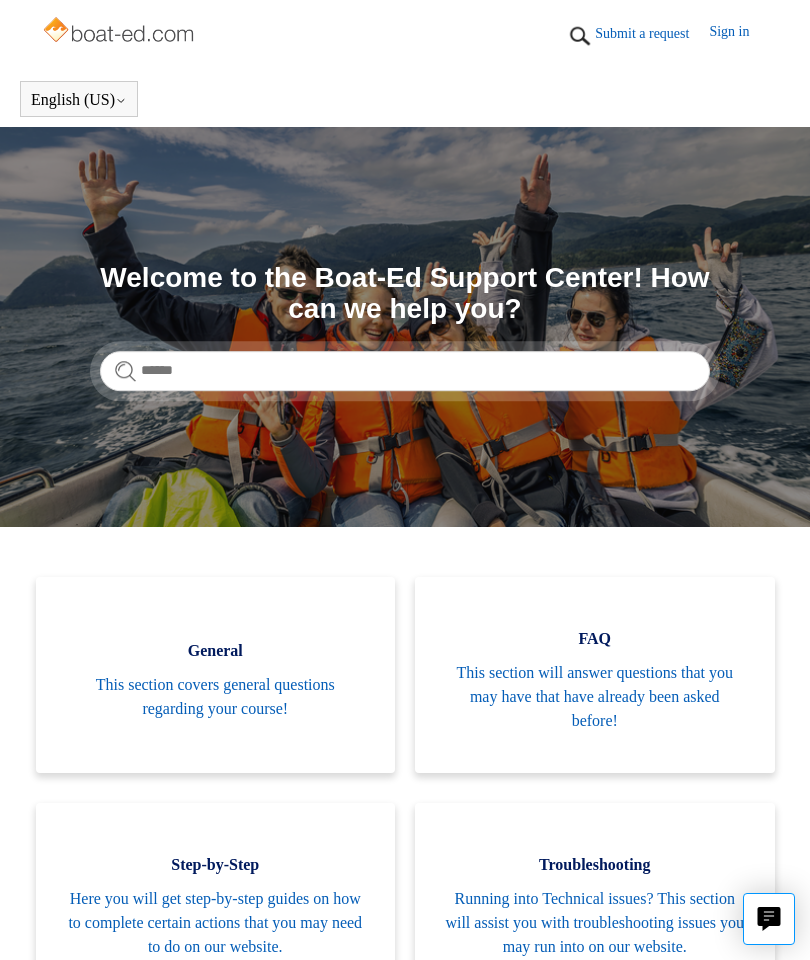 click on "Search
Welcome to the Boat-Ed Support Center! How can we help you?" at bounding box center [405, 327] 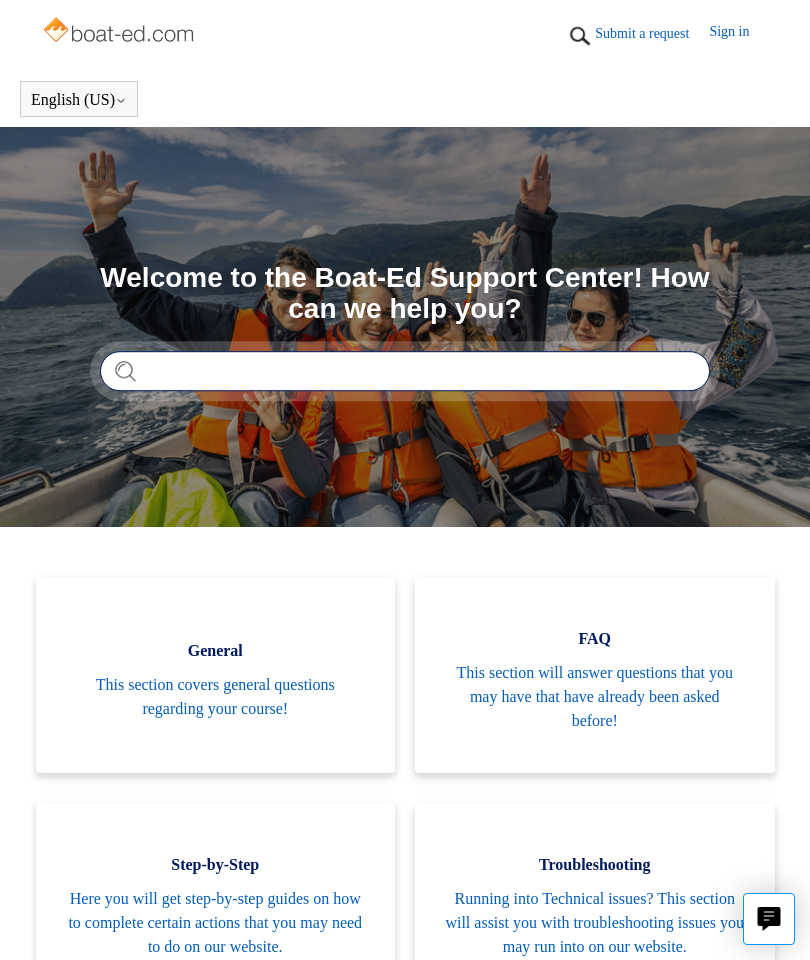 click at bounding box center (405, 371) 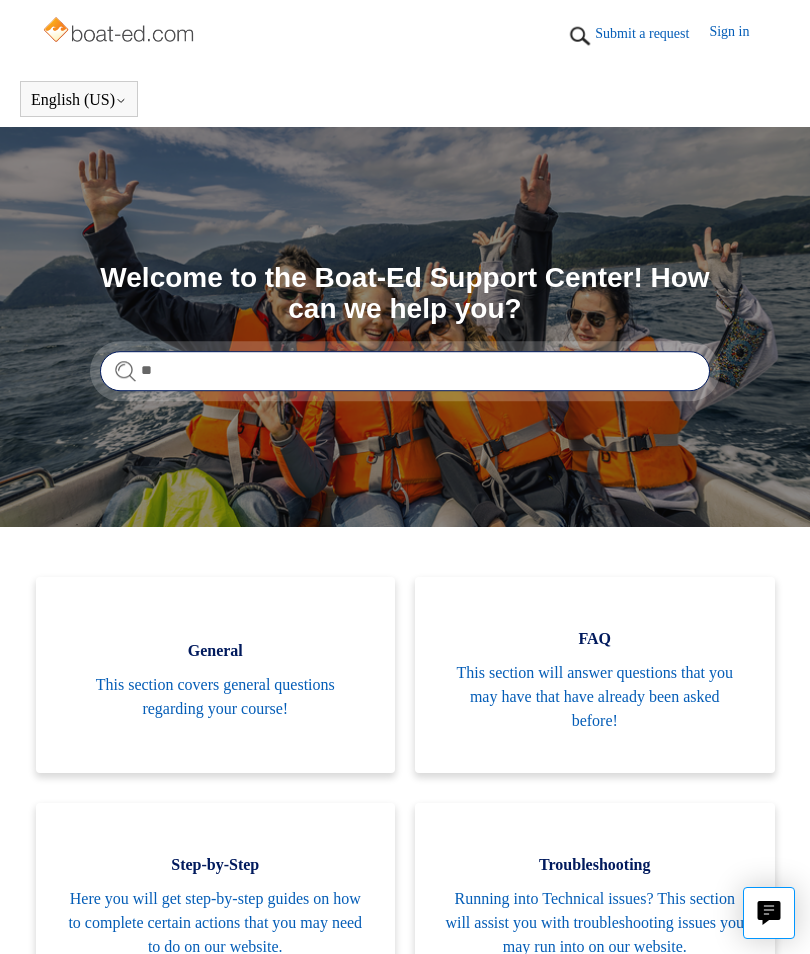 type on "*" 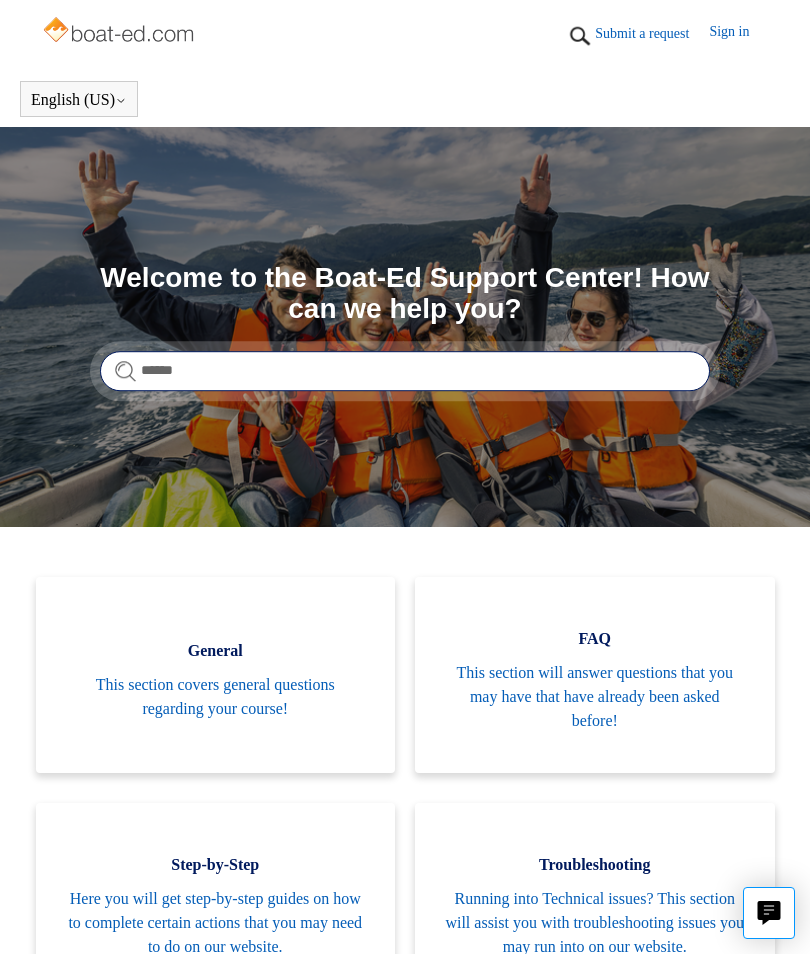 type on "*****" 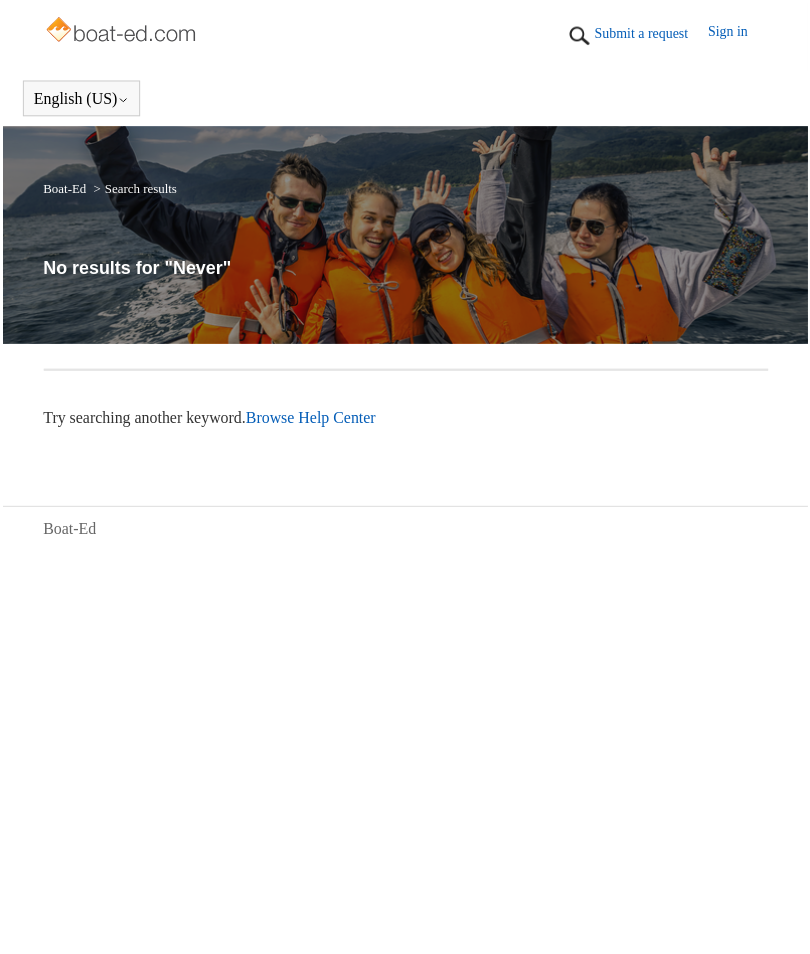 scroll, scrollTop: 0, scrollLeft: 0, axis: both 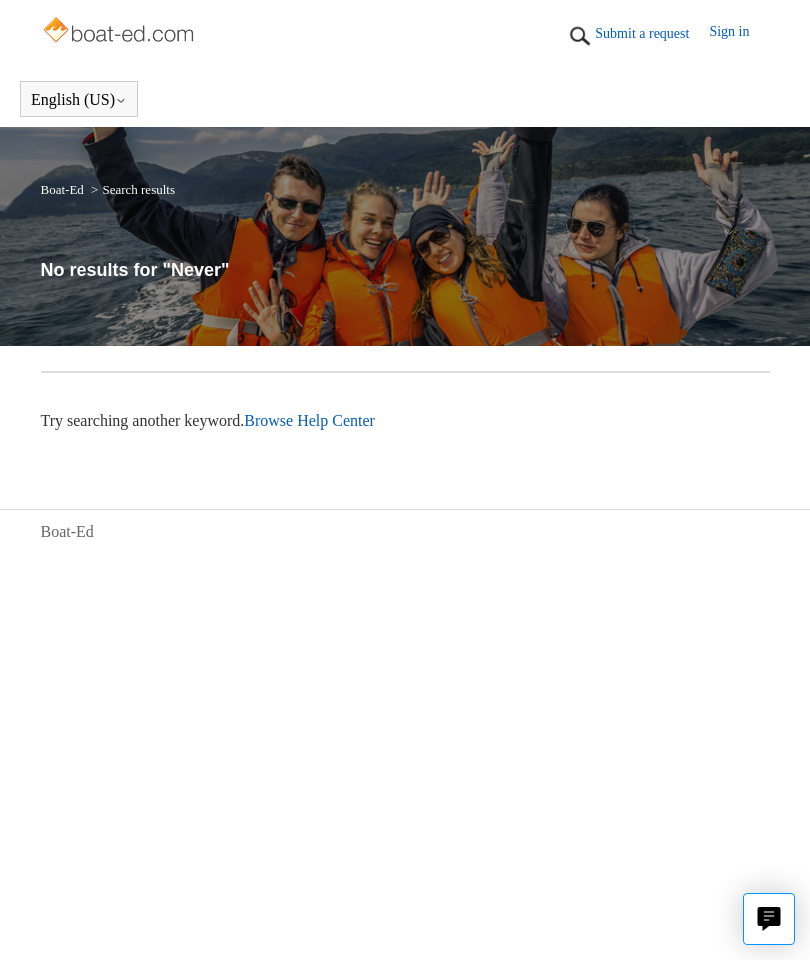 click at bounding box center (580, 36) 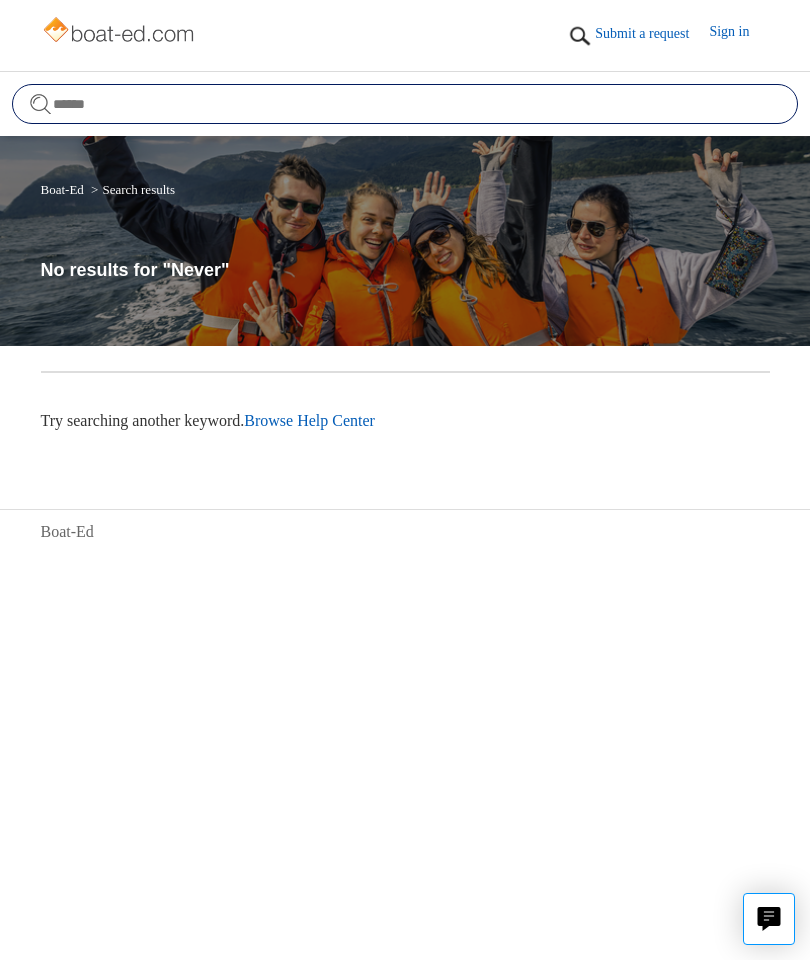 click at bounding box center (405, 104) 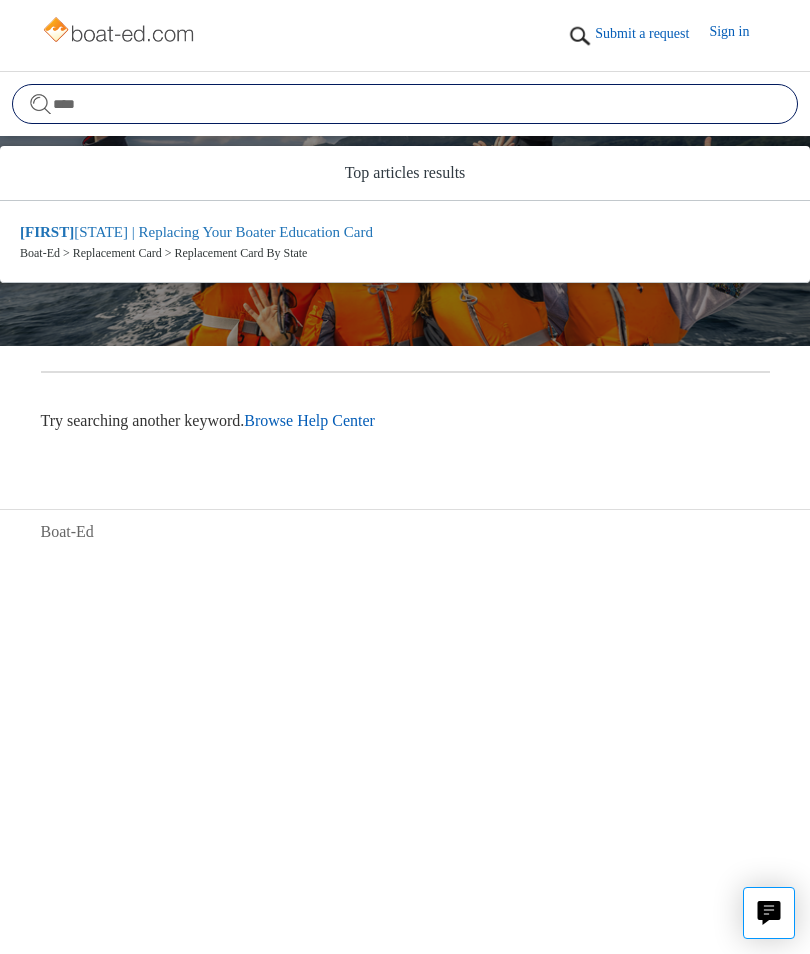 type on "*****" 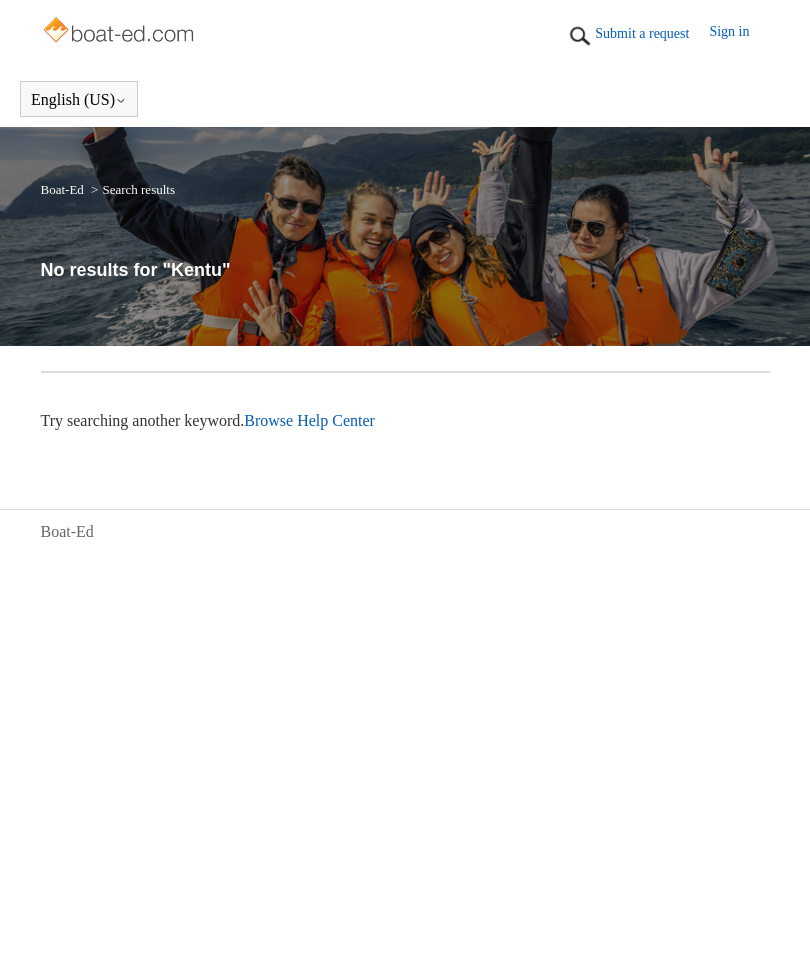 scroll, scrollTop: 0, scrollLeft: 0, axis: both 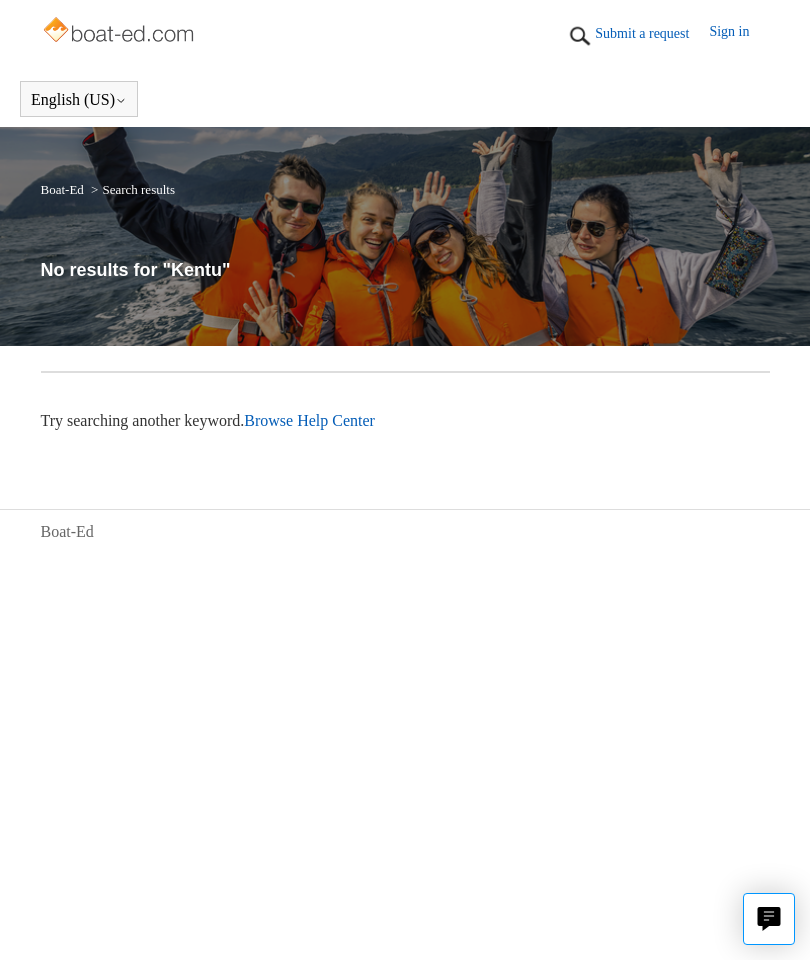 click on "Browse Help Center" at bounding box center (309, 420) 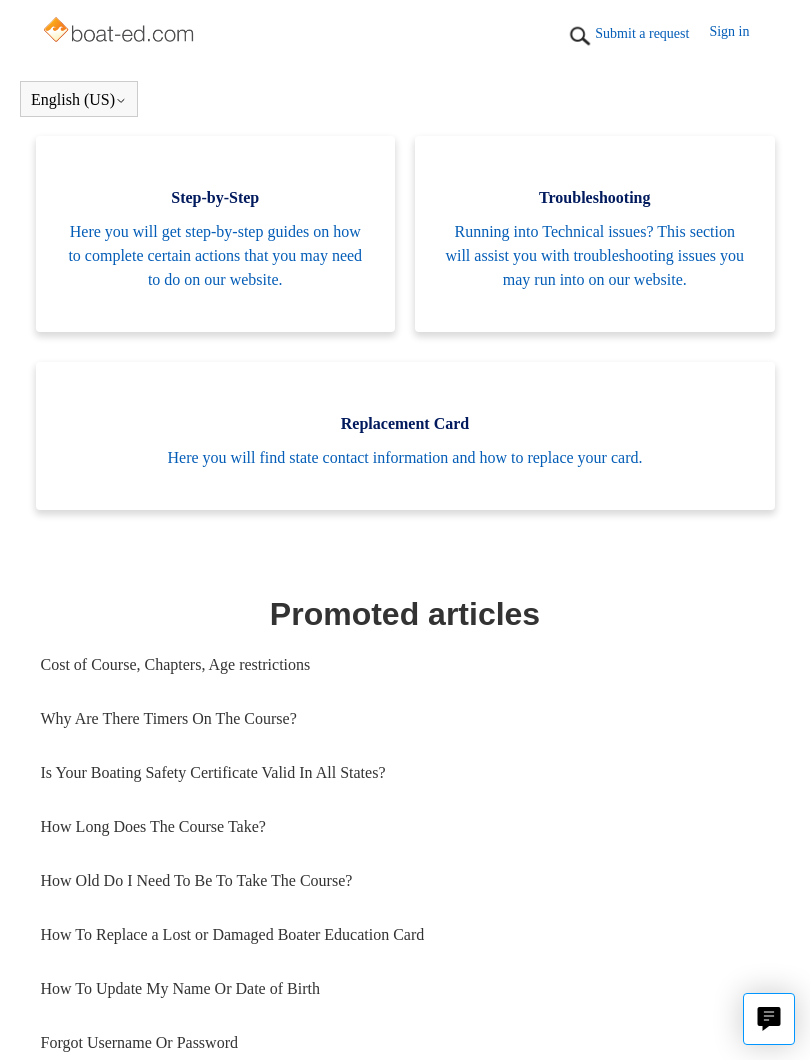 scroll, scrollTop: 615, scrollLeft: 0, axis: vertical 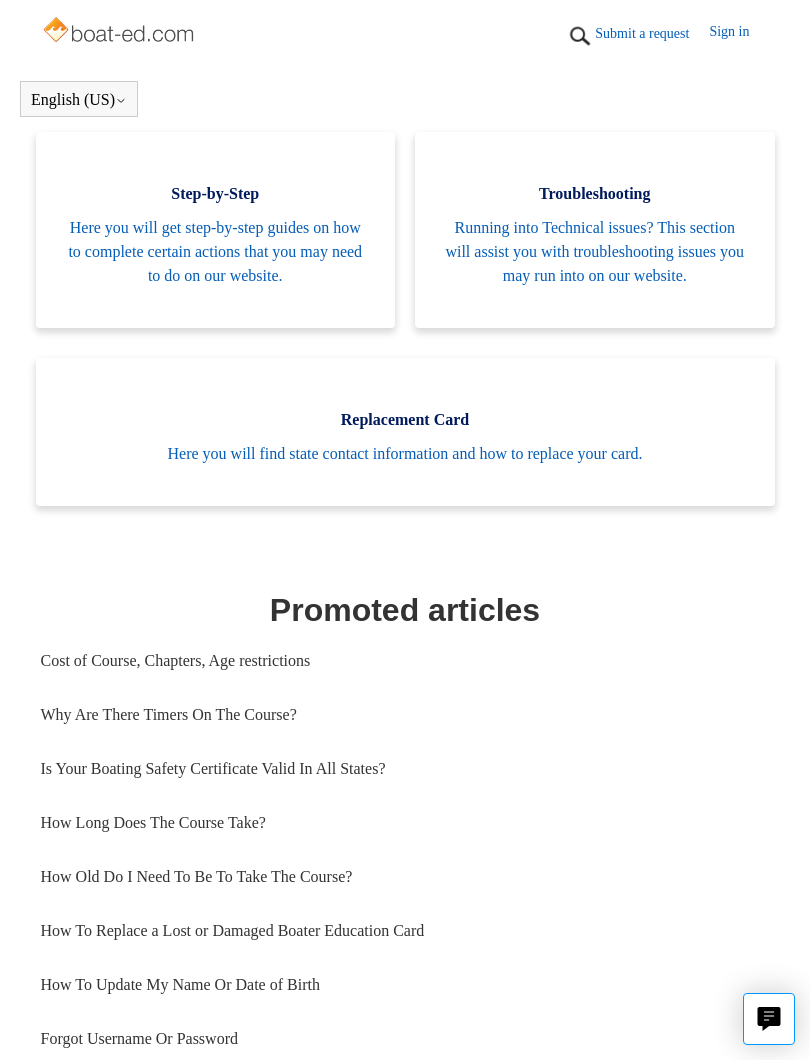 click on "Replacement Card
Here you will find state contact information and how to replace your card." at bounding box center (405, 432) 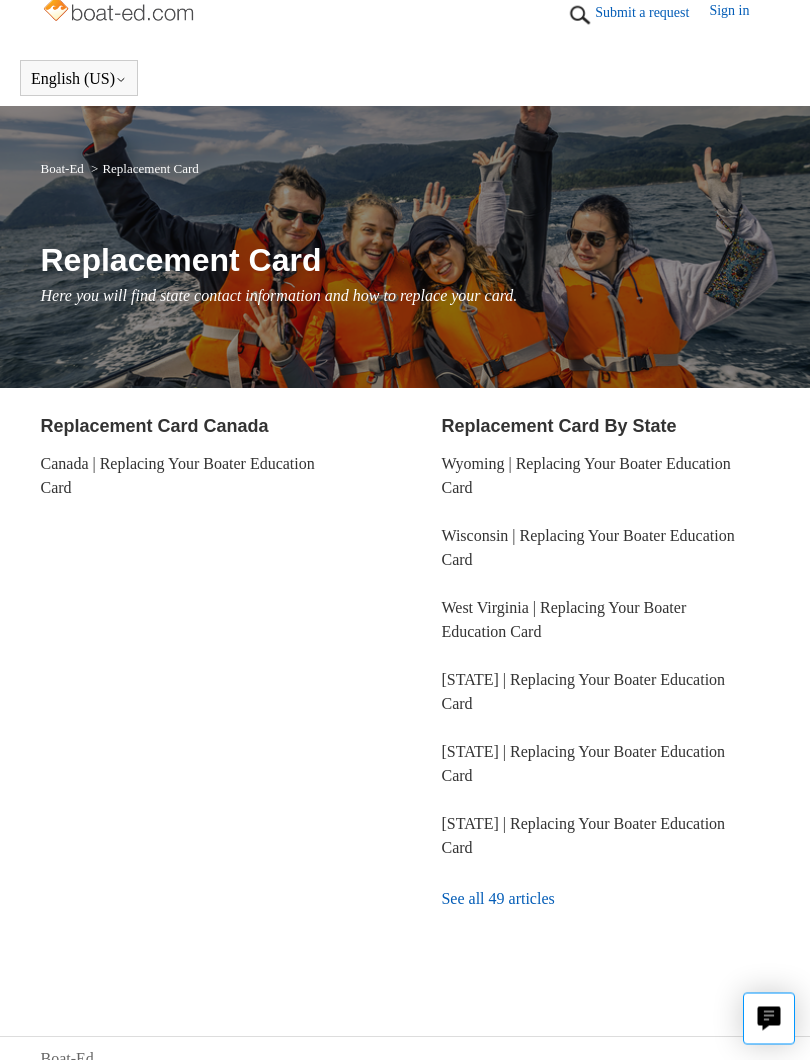 scroll, scrollTop: 27, scrollLeft: 0, axis: vertical 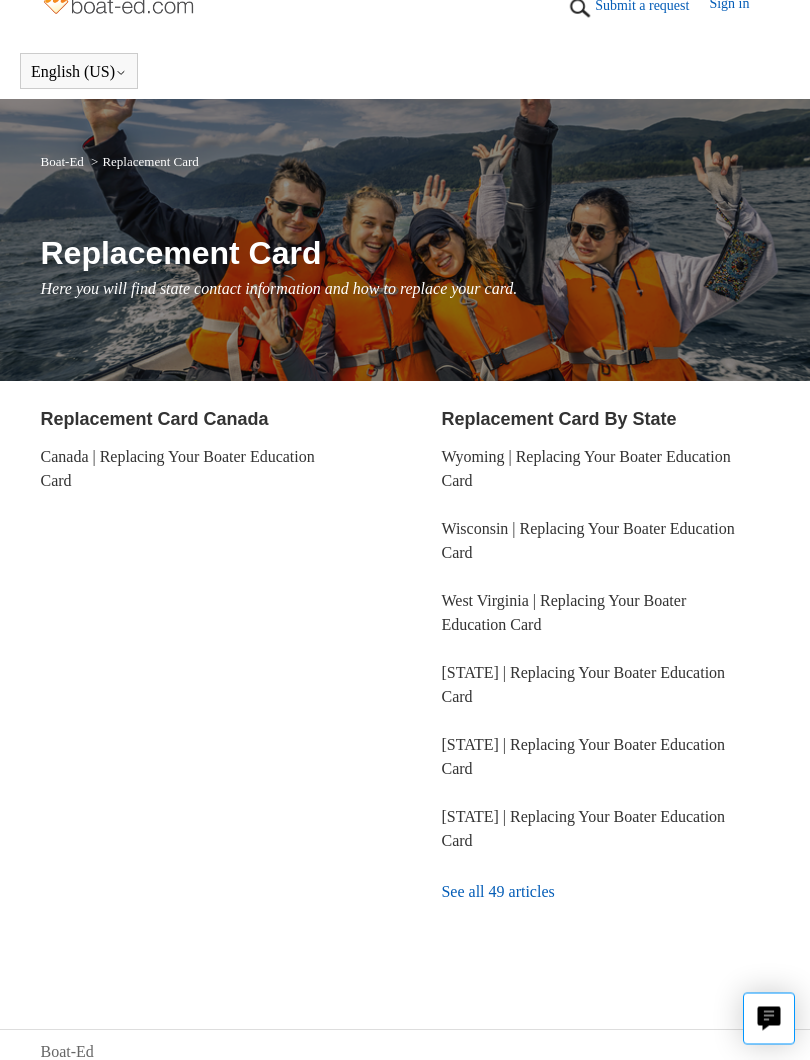 click on "See all 49 articles" at bounding box center (605, 893) 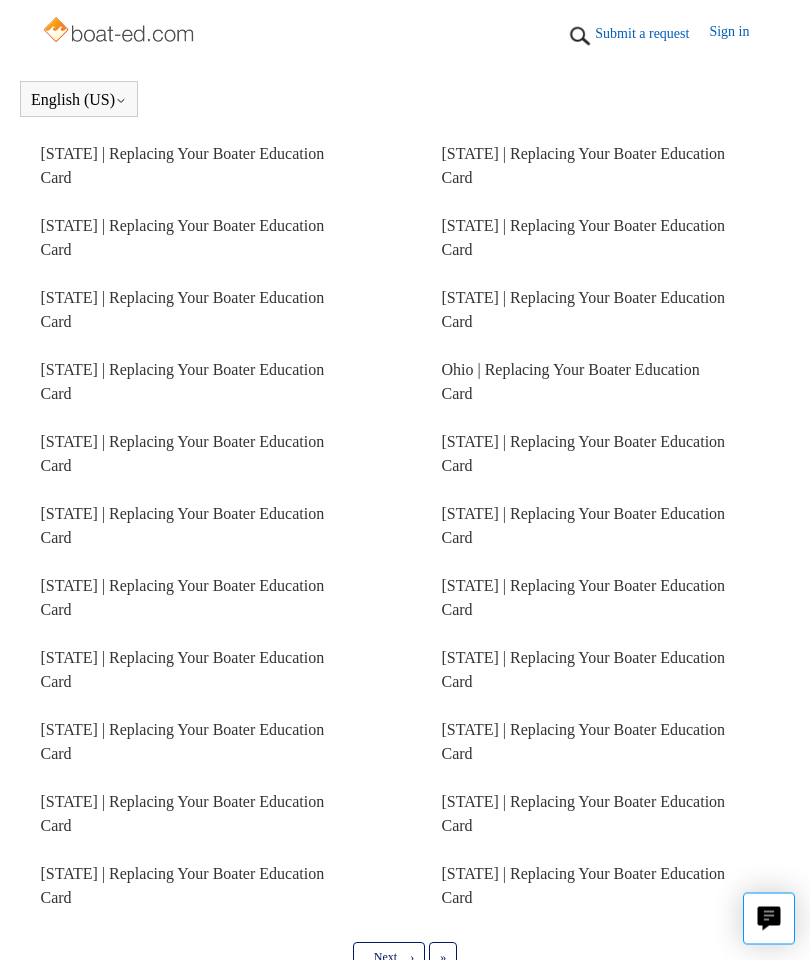 scroll, scrollTop: 640, scrollLeft: 0, axis: vertical 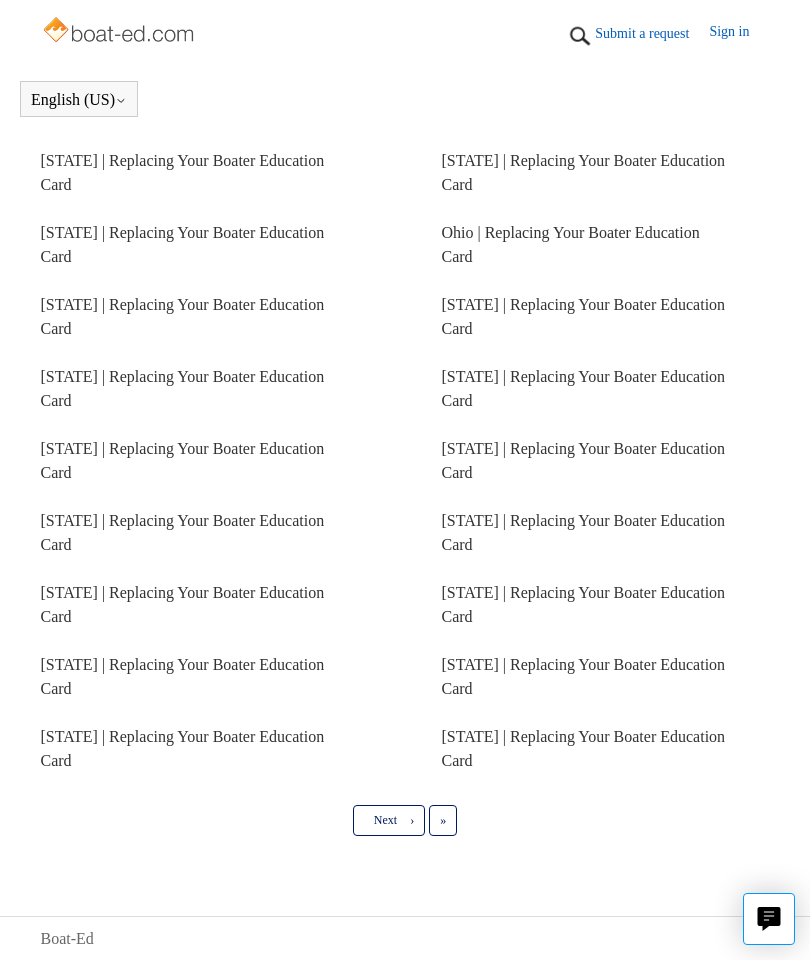 click on "Last
»" at bounding box center (443, 820) 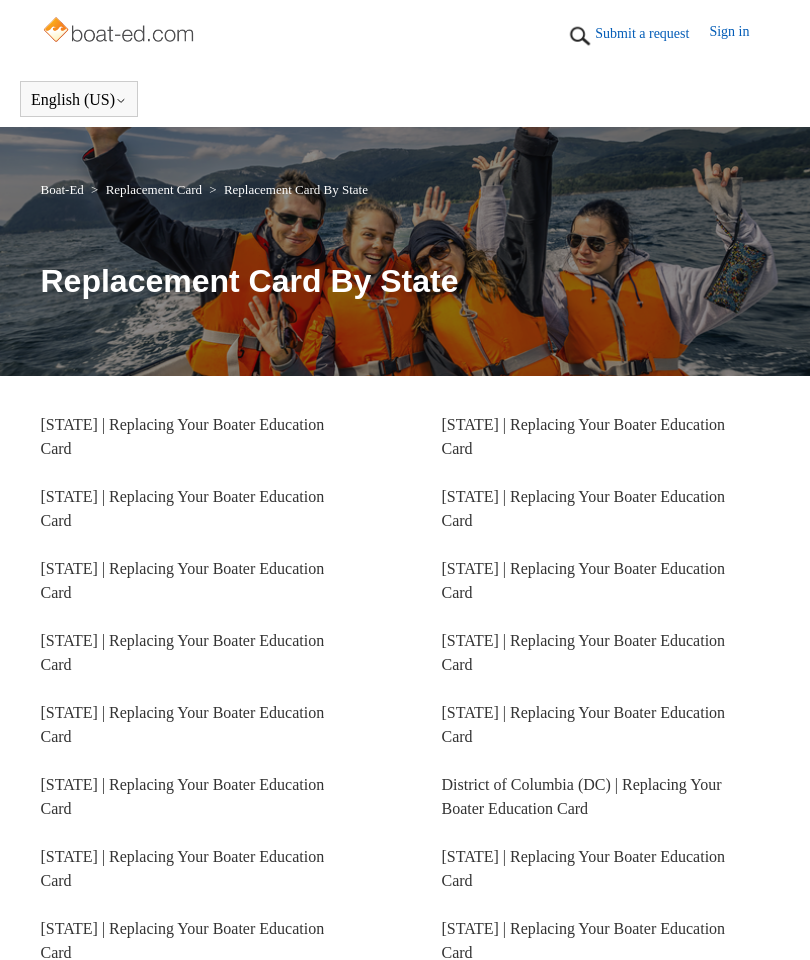 scroll, scrollTop: 0, scrollLeft: 0, axis: both 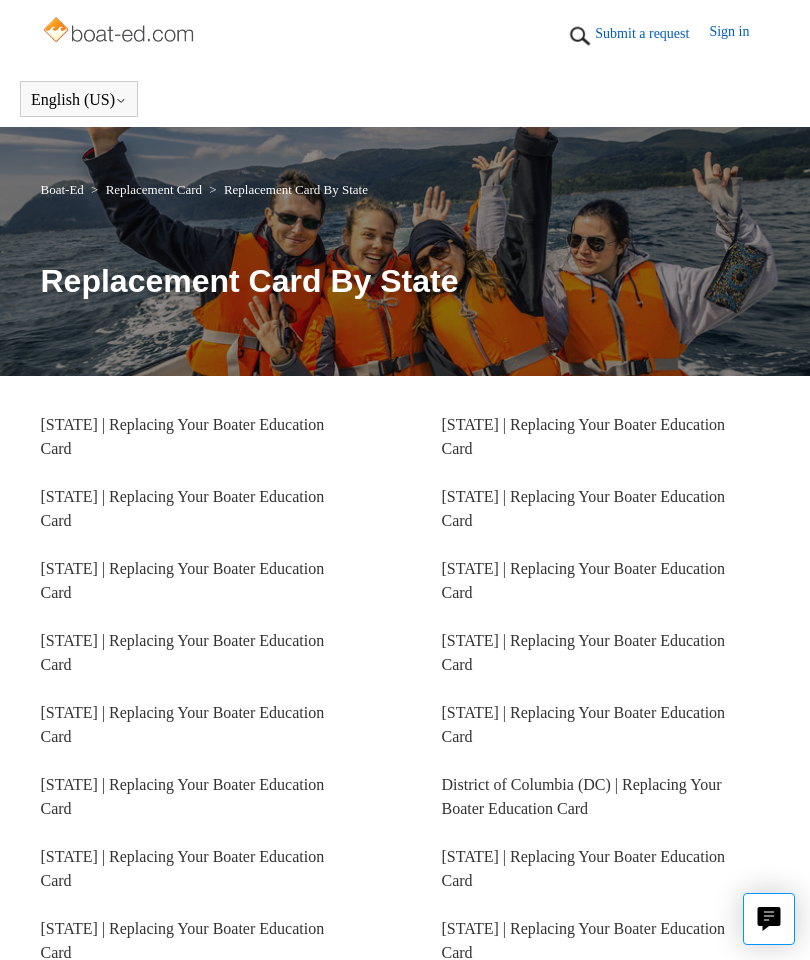 click on "[STATE] | Replacing Your Boater Education Card" at bounding box center (183, 508) 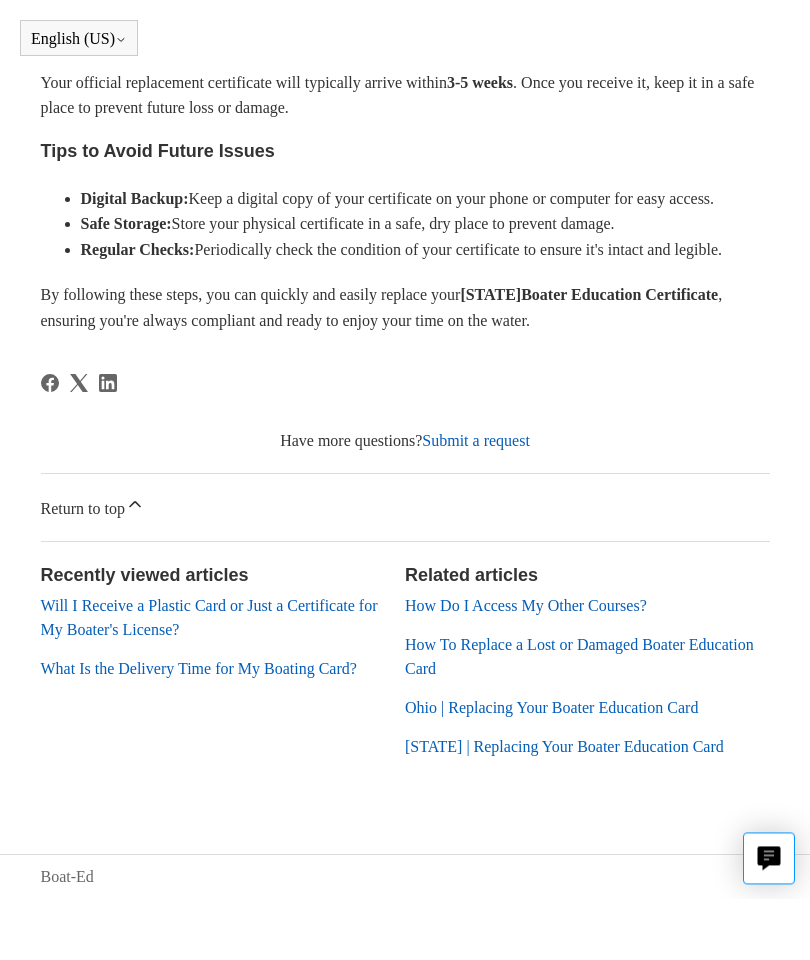 scroll, scrollTop: 1296, scrollLeft: 0, axis: vertical 